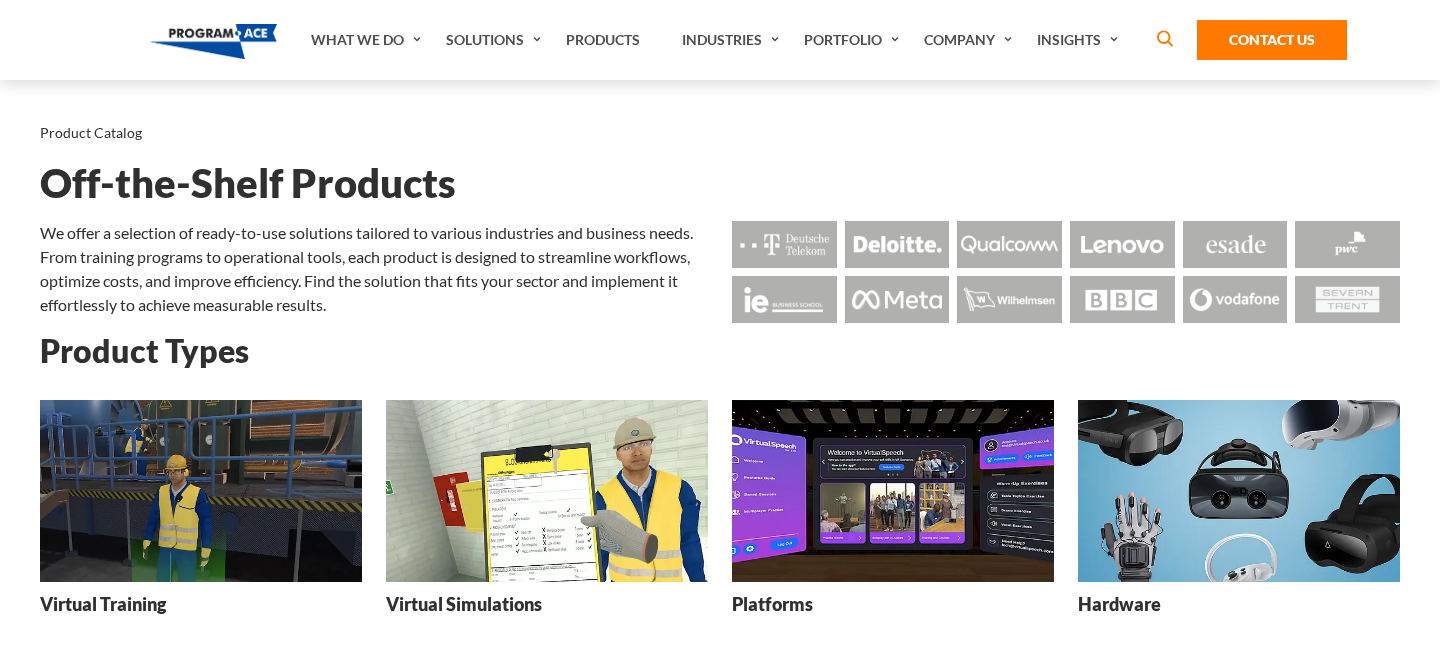 scroll, scrollTop: 0, scrollLeft: 0, axis: both 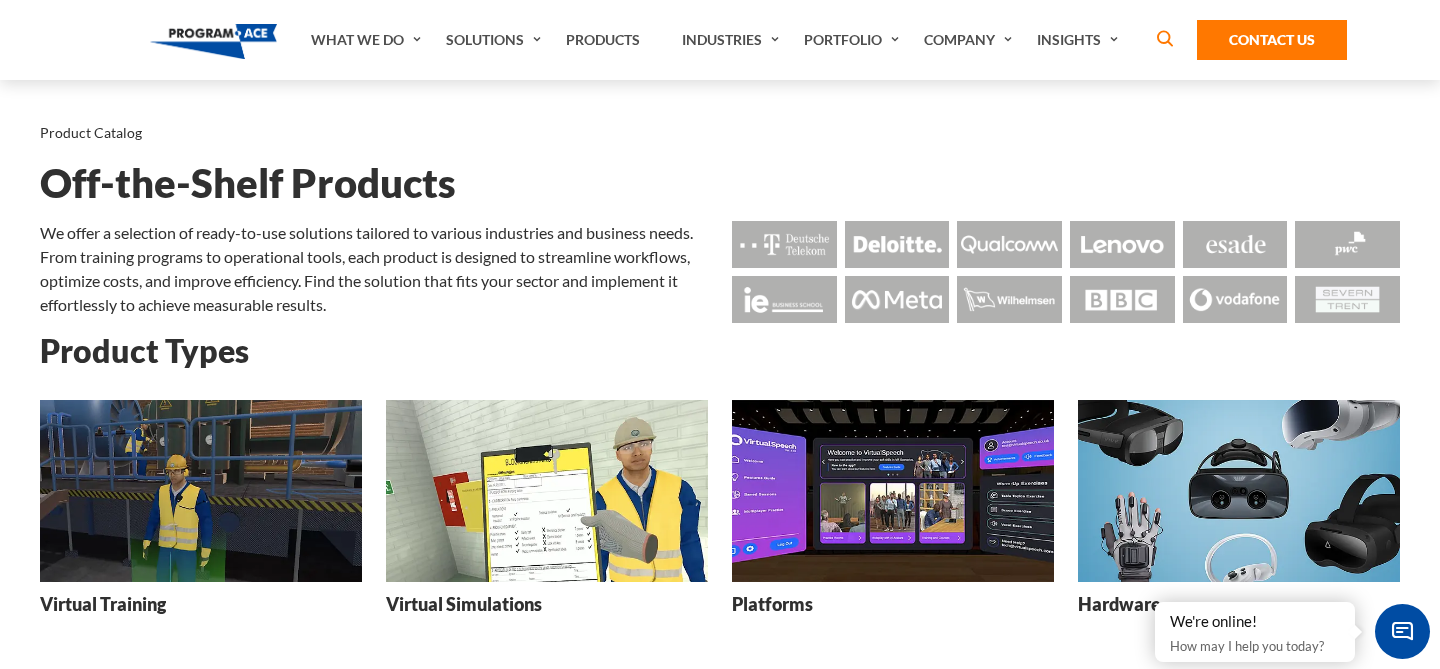 click at bounding box center [893, 490] 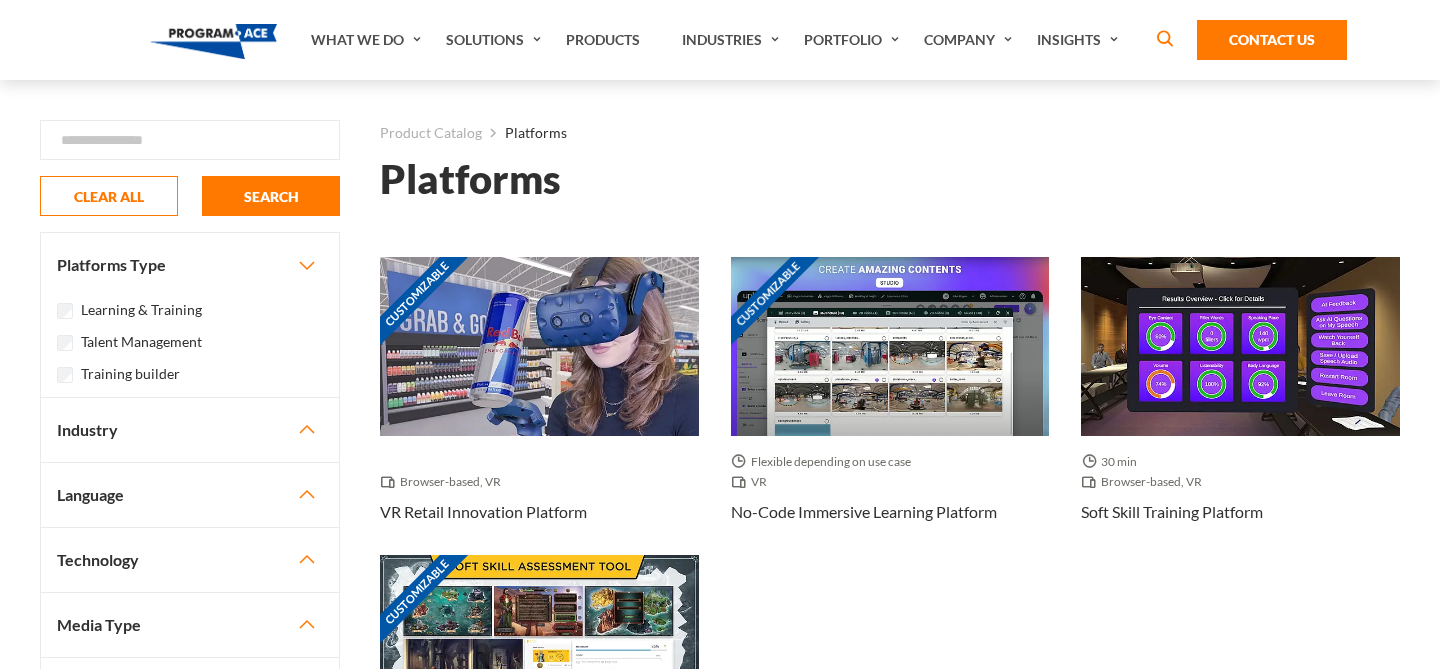 scroll, scrollTop: 0, scrollLeft: 0, axis: both 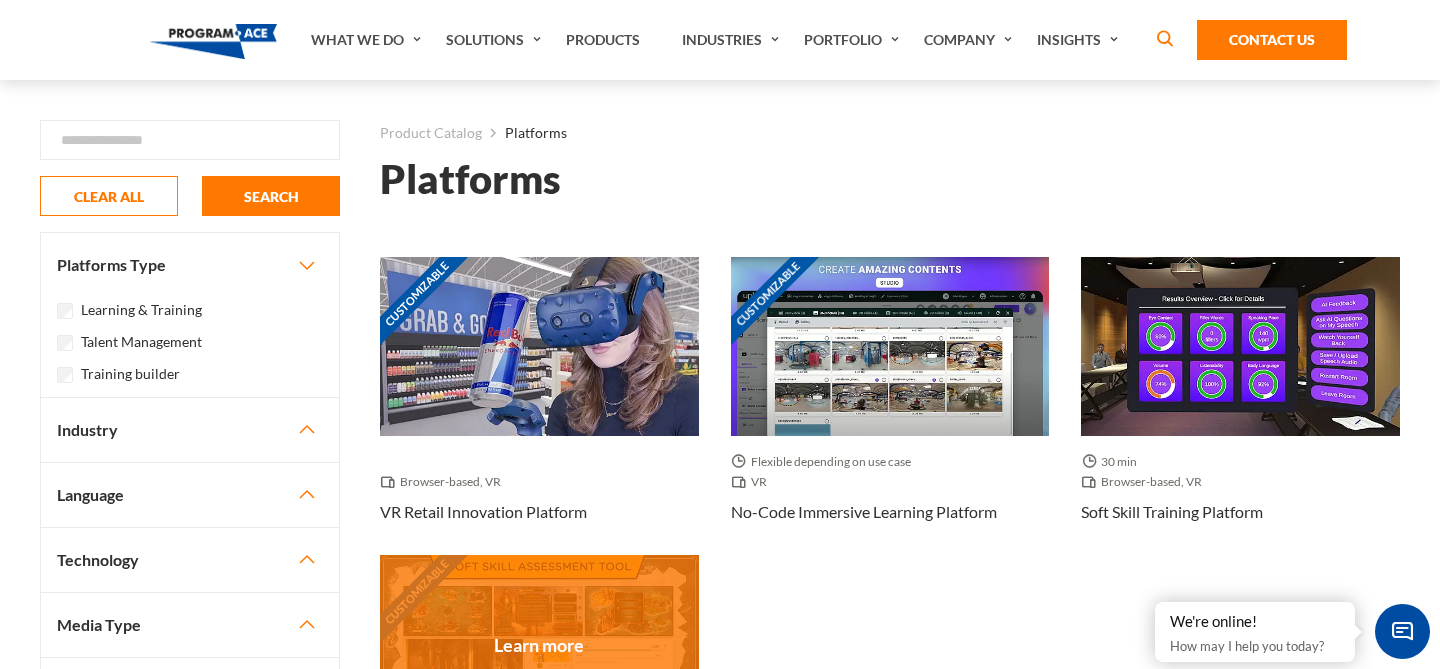 click on "Customizable" at bounding box center (539, 644) 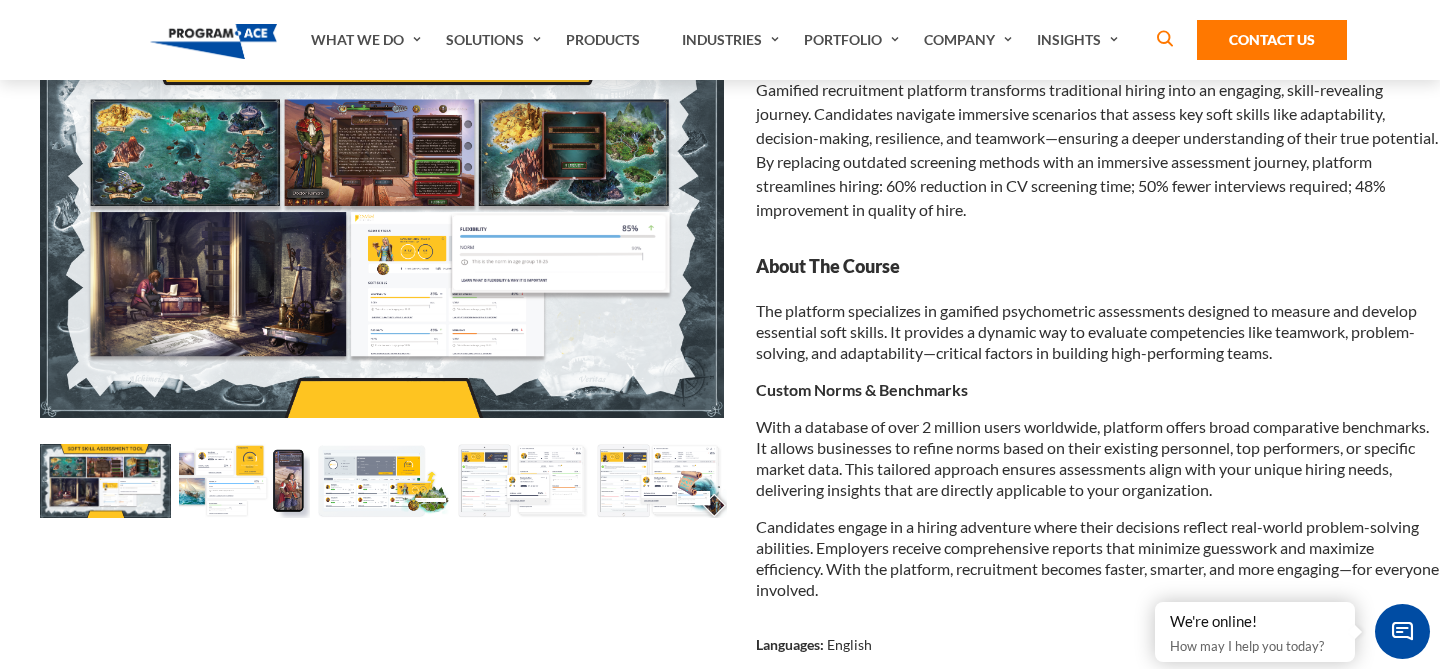 scroll, scrollTop: 214, scrollLeft: 0, axis: vertical 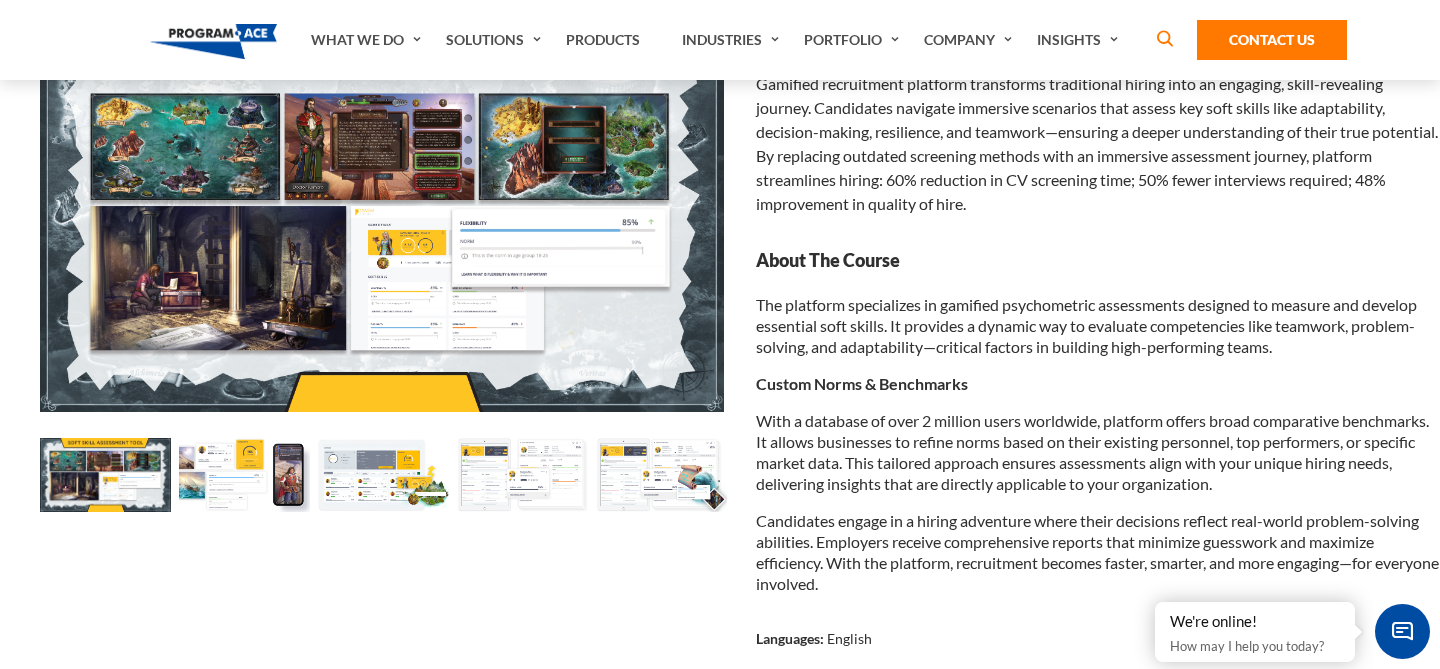 click at bounding box center [244, 475] 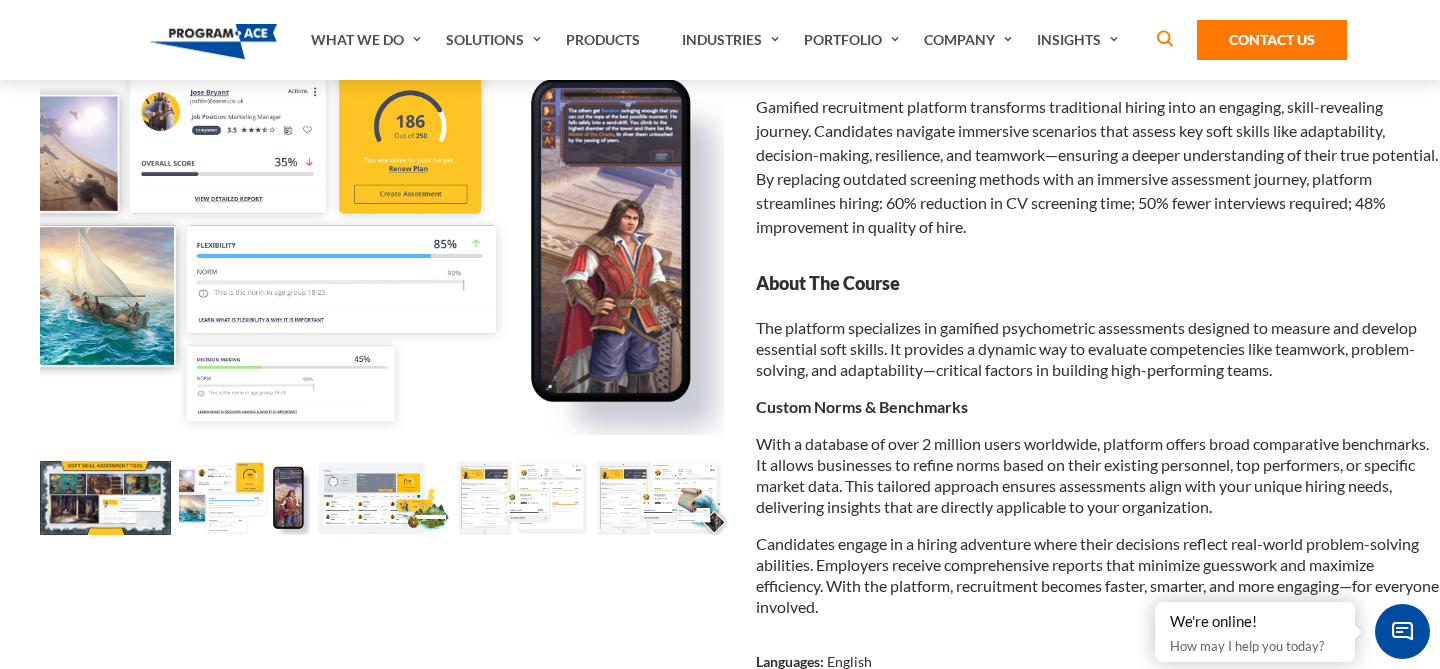 scroll, scrollTop: 228, scrollLeft: 0, axis: vertical 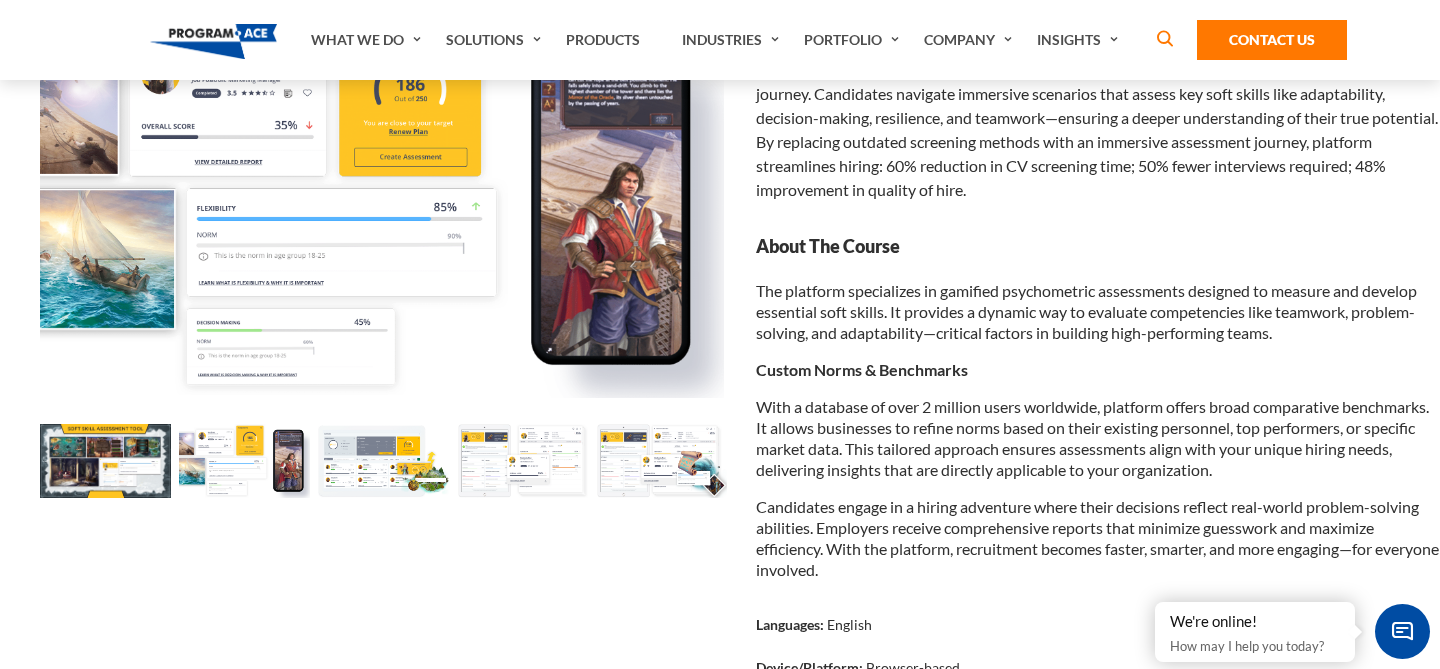 click at bounding box center (383, 461) 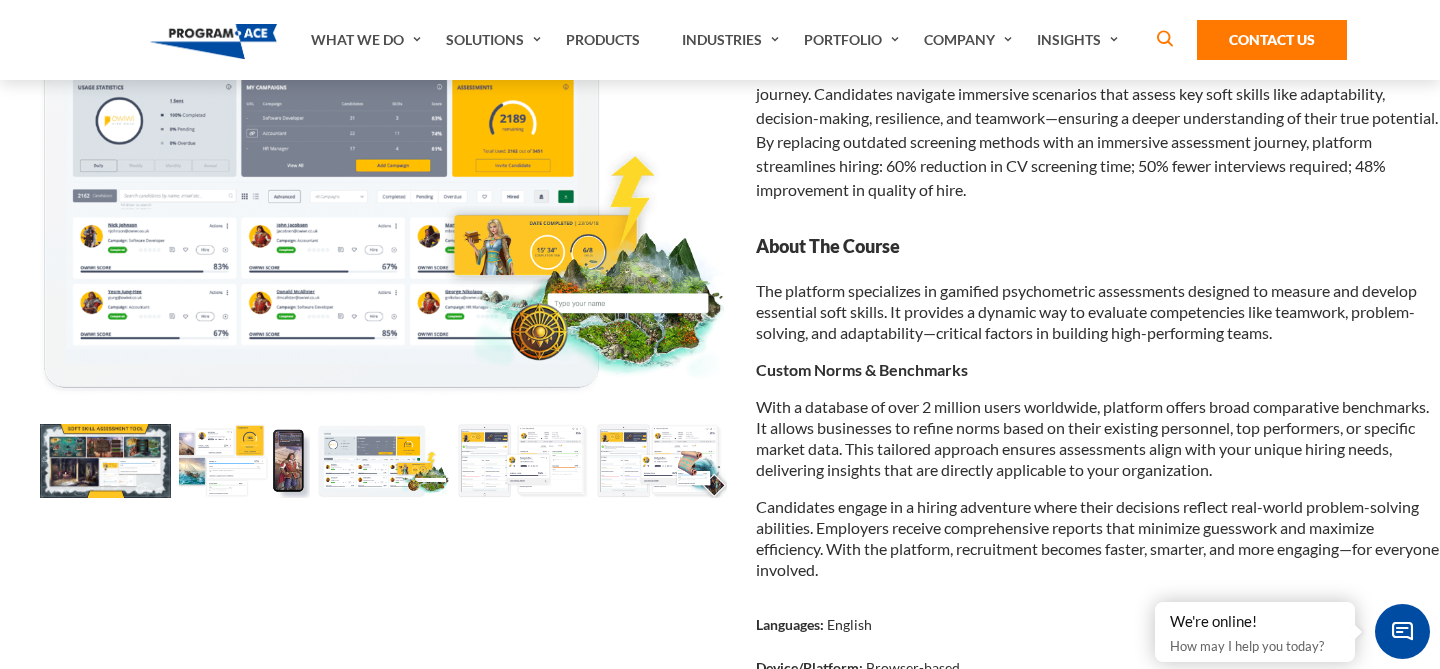 click at bounding box center (661, 461) 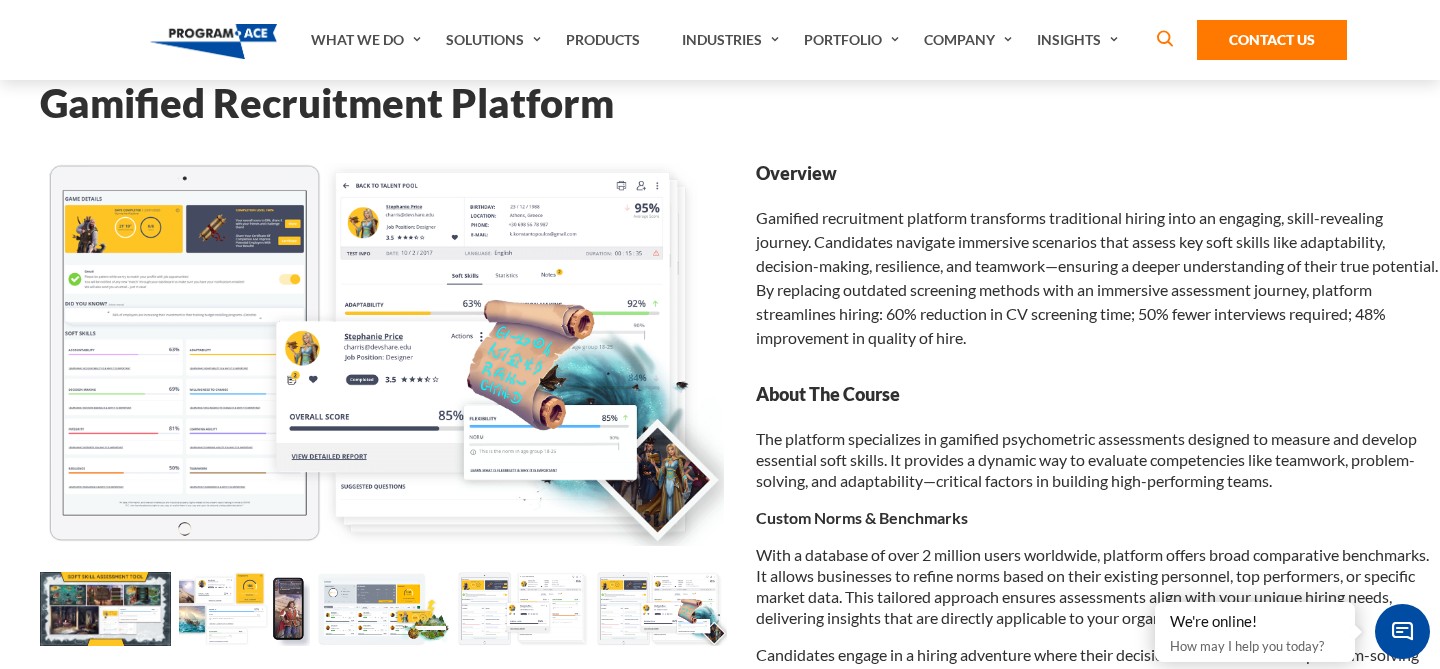 scroll, scrollTop: 101, scrollLeft: 0, axis: vertical 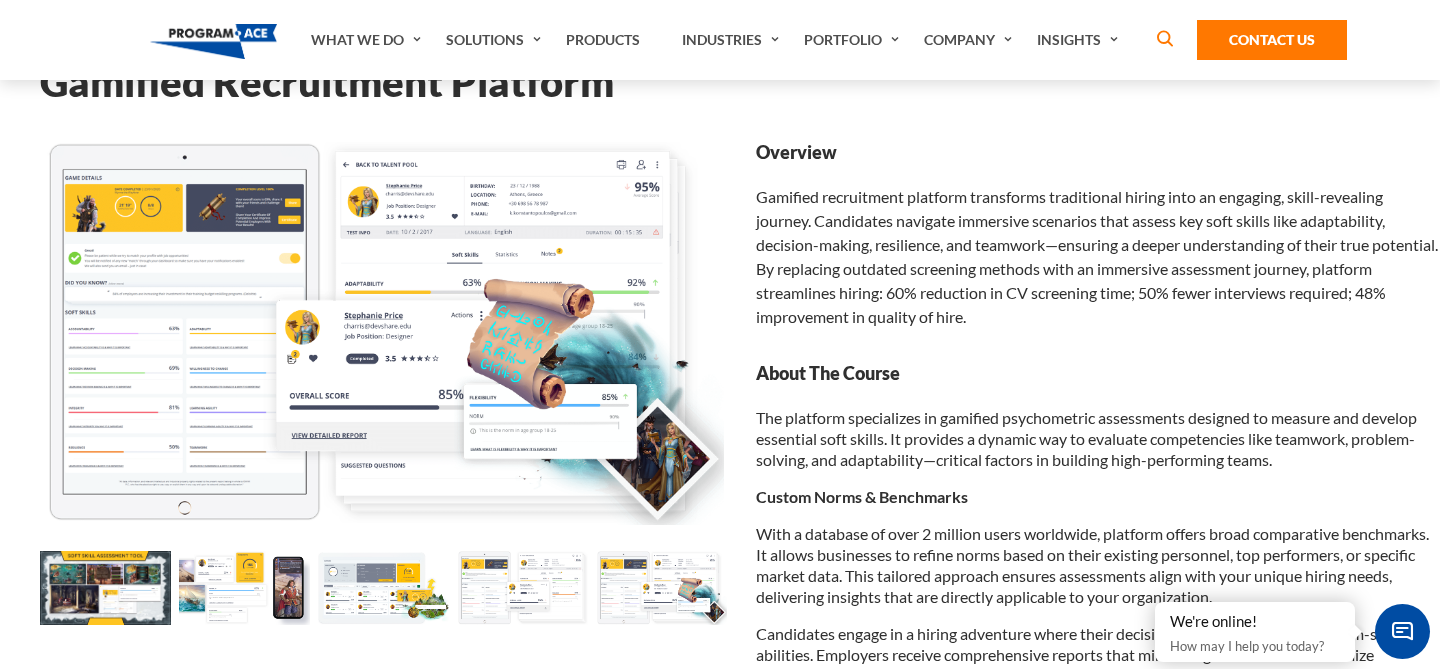 click at bounding box center [105, 588] 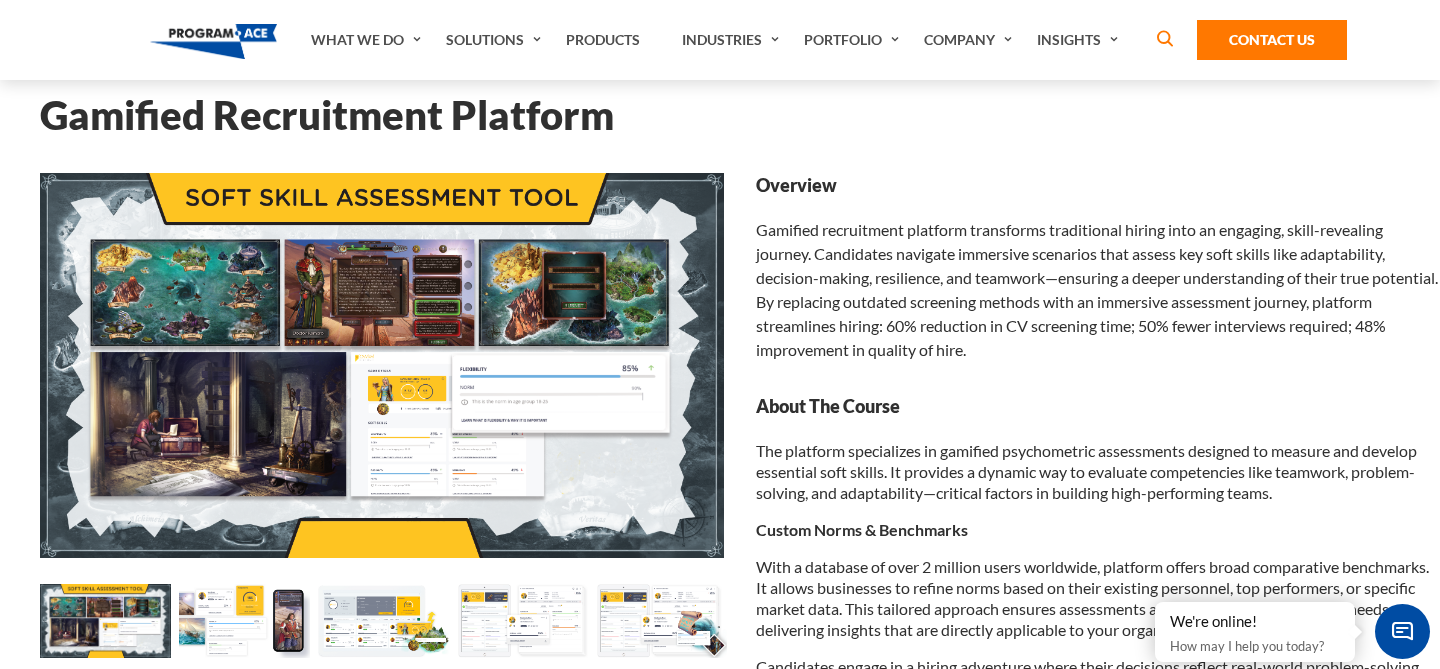 scroll, scrollTop: 59, scrollLeft: 0, axis: vertical 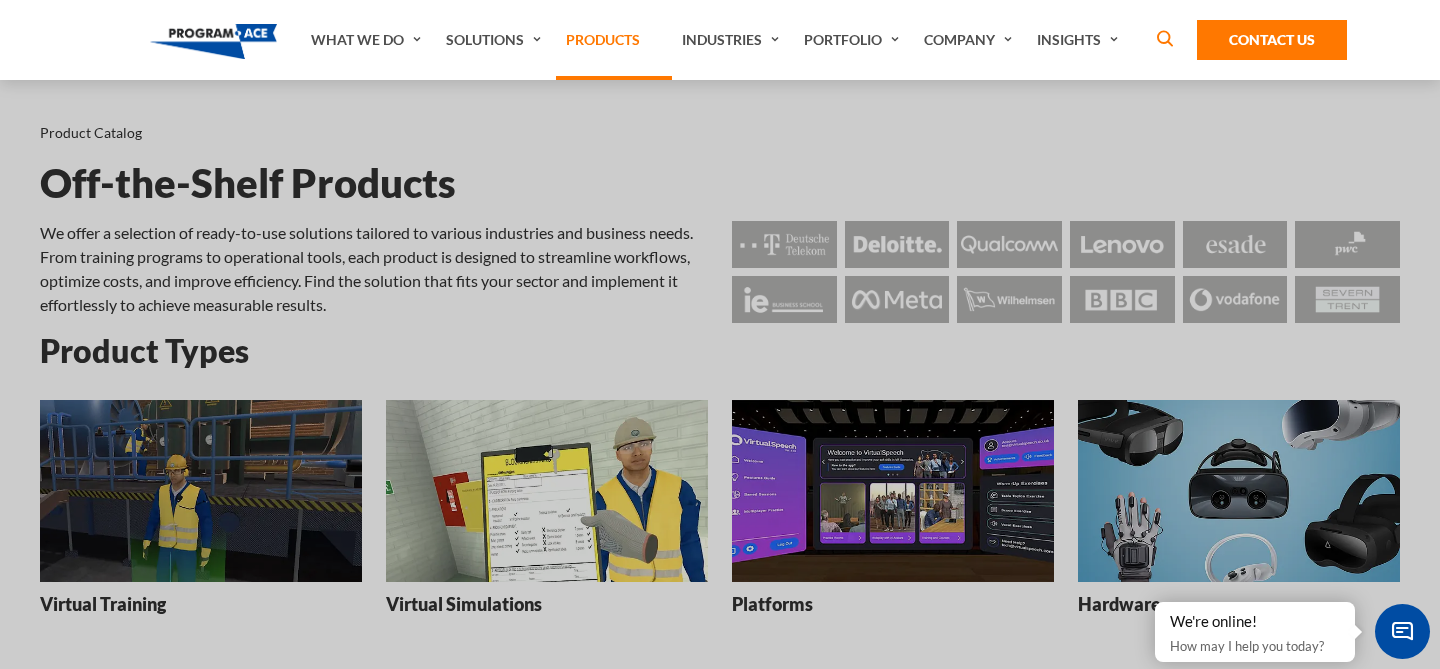 click on "Products" at bounding box center [614, 40] 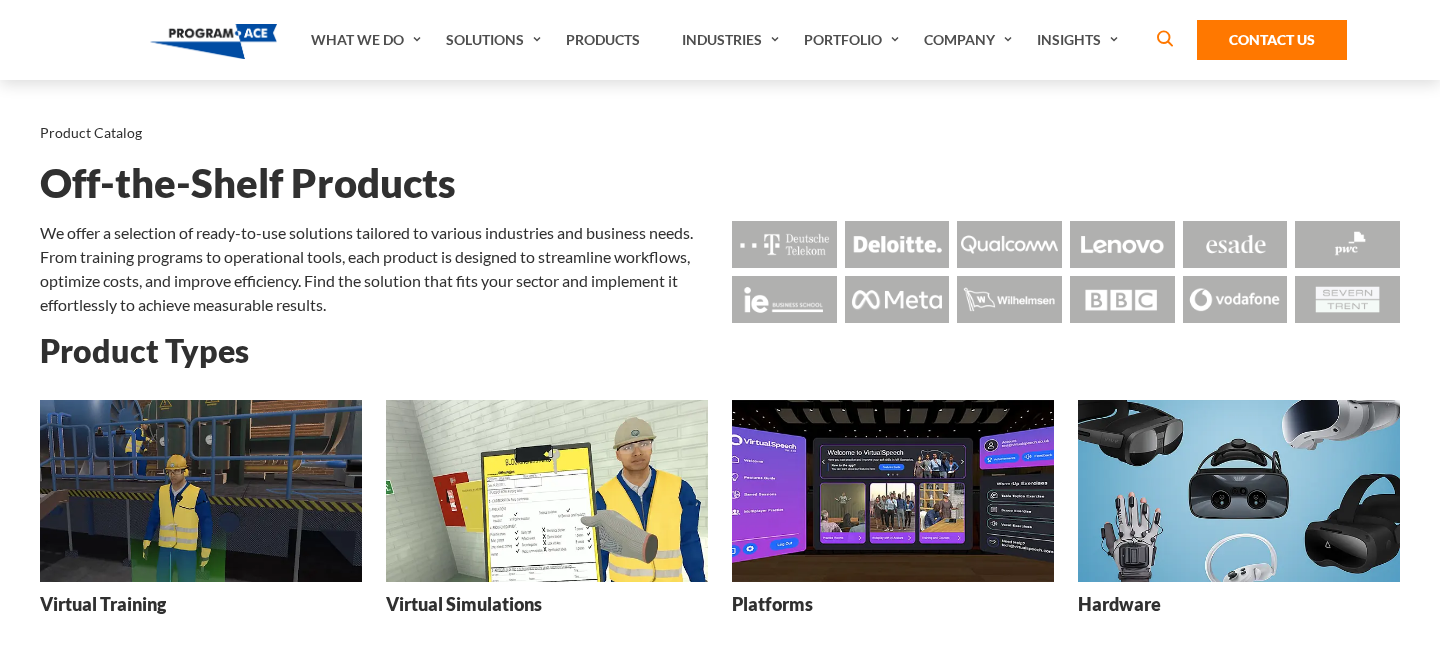 click at bounding box center [893, 490] 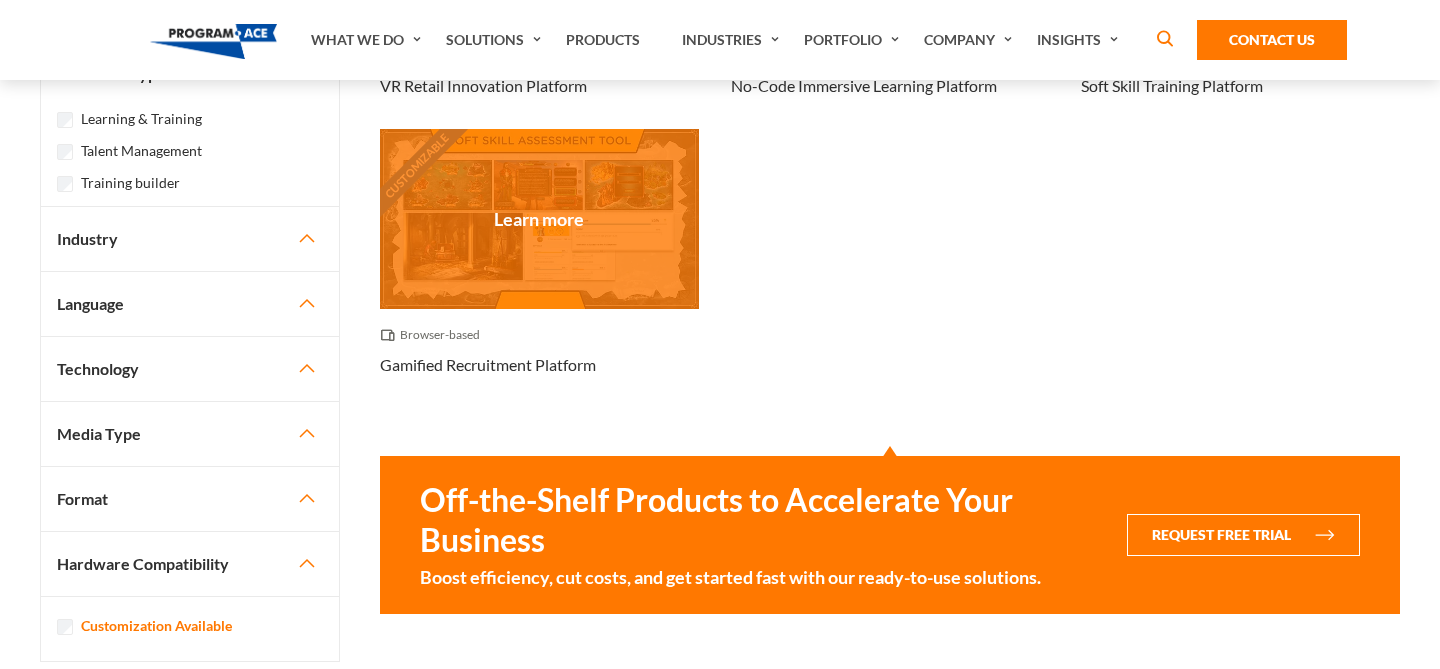 click on "Customizable" at bounding box center (539, 218) 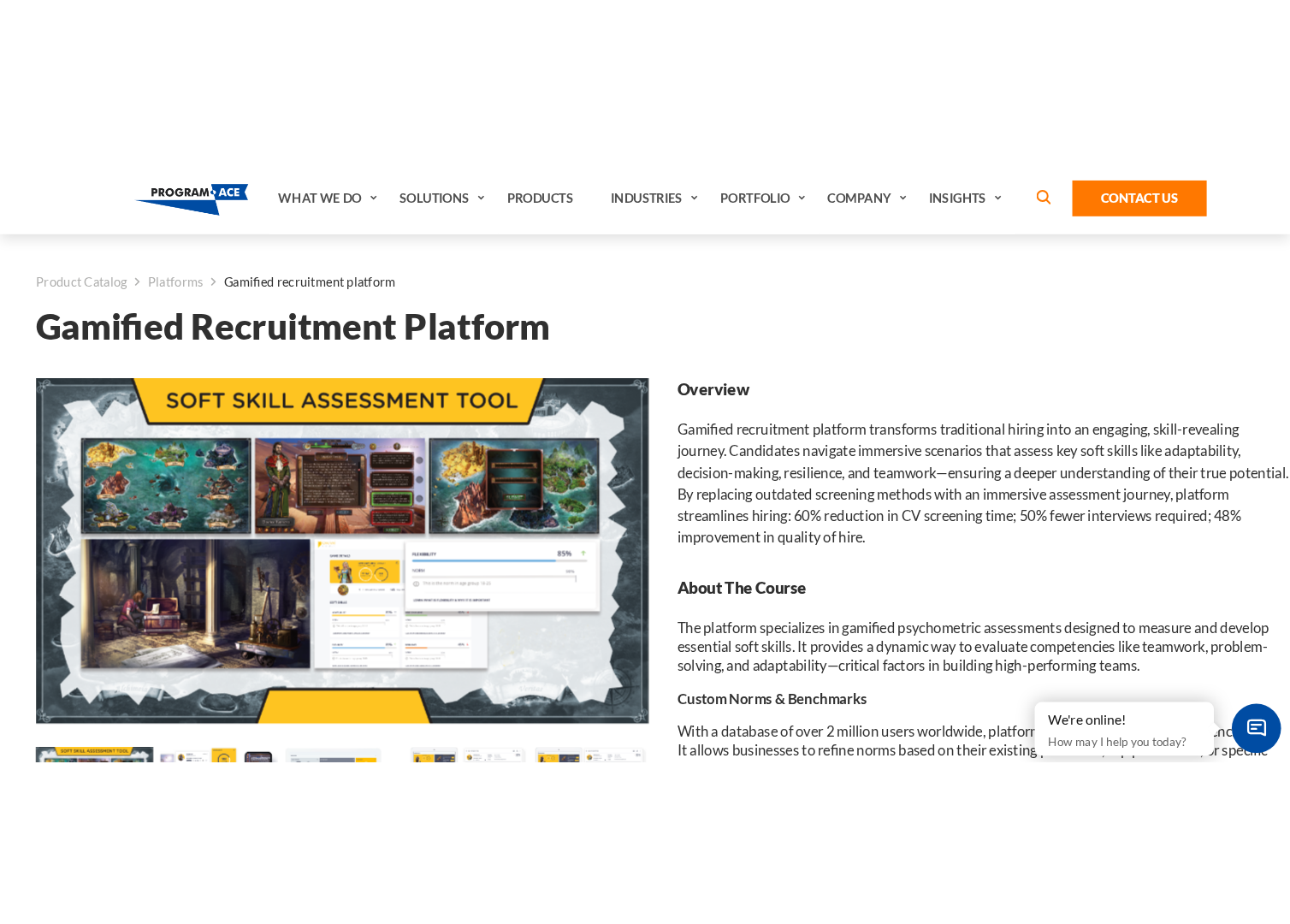 scroll, scrollTop: 0, scrollLeft: 0, axis: both 